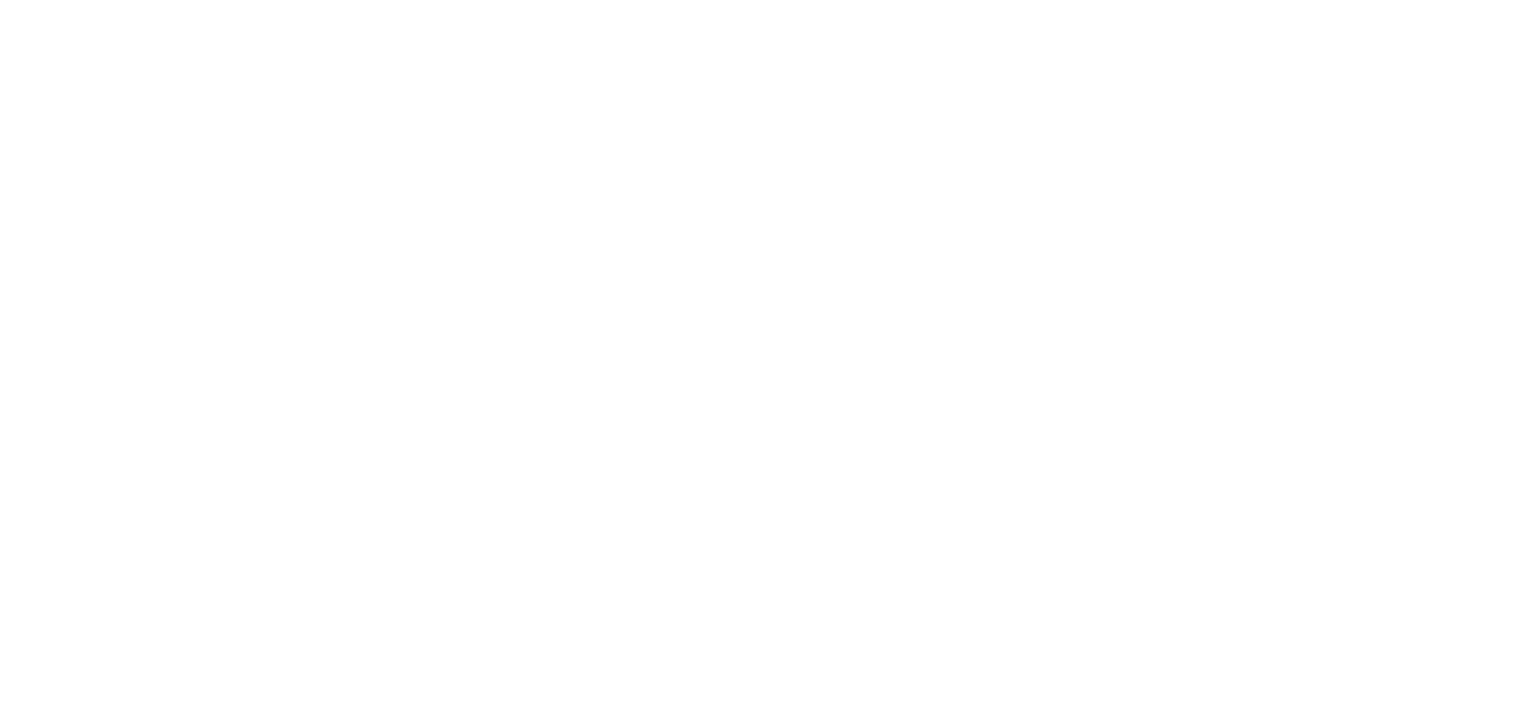 scroll, scrollTop: 0, scrollLeft: 0, axis: both 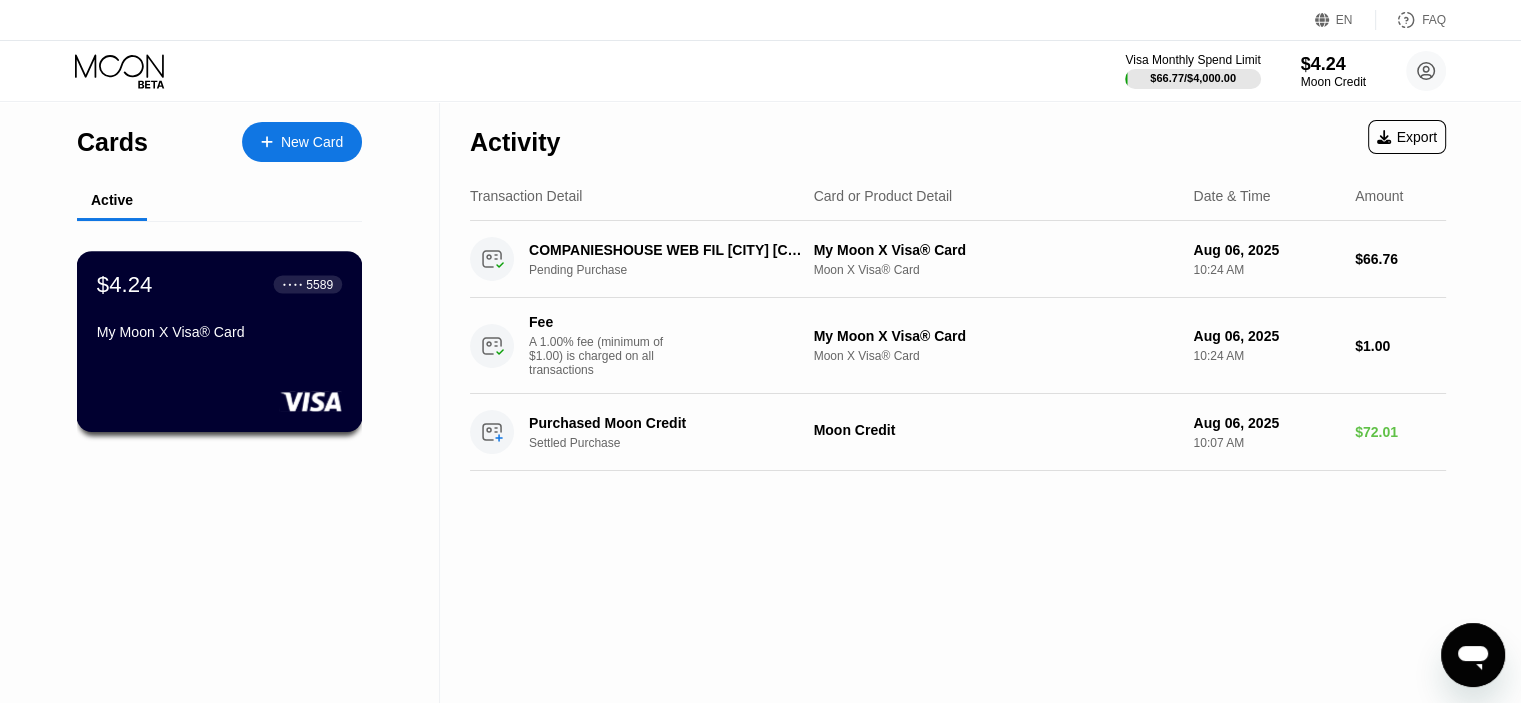 click on "$4.24 ● ● ● ● 5589 My Moon X Visa® Card" at bounding box center (220, 341) 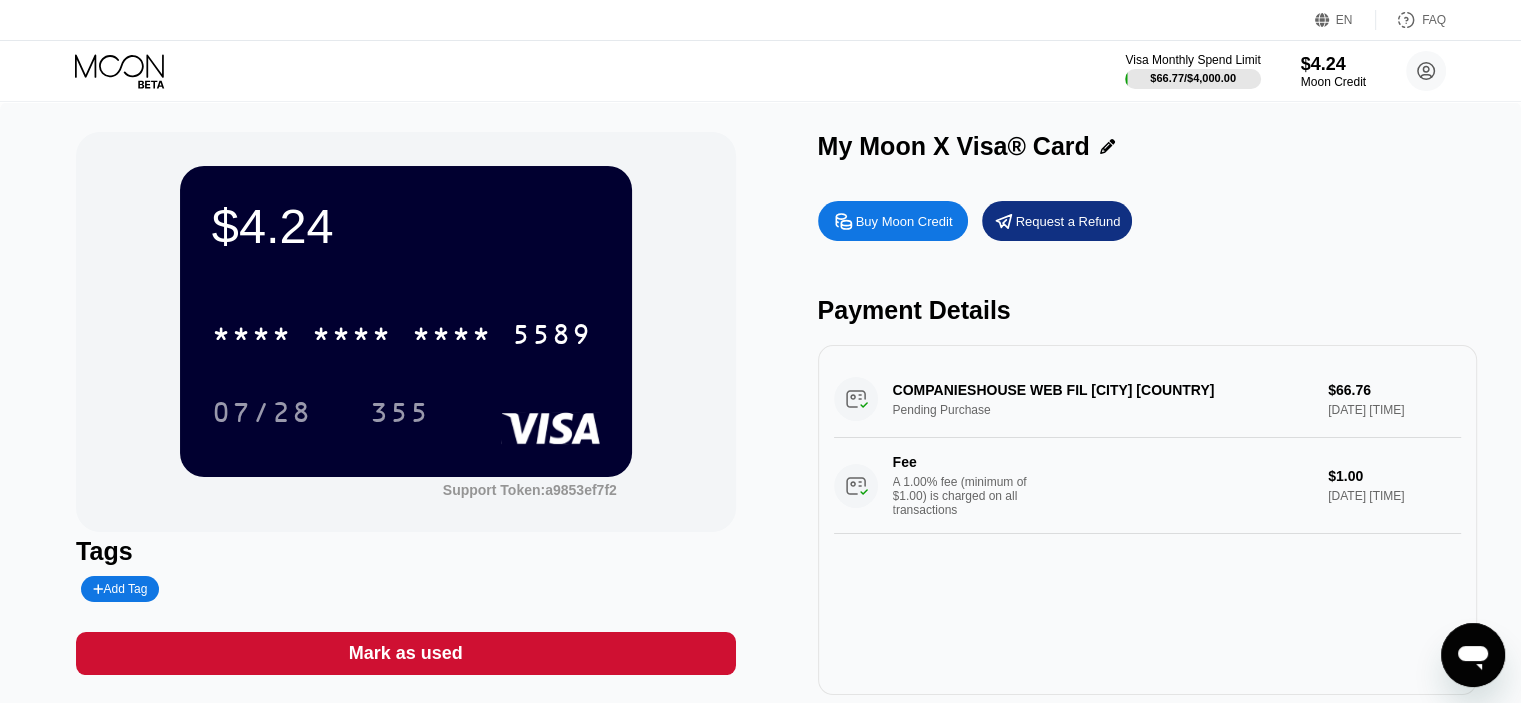 click on "Buy Moon Credit" at bounding box center [904, 221] 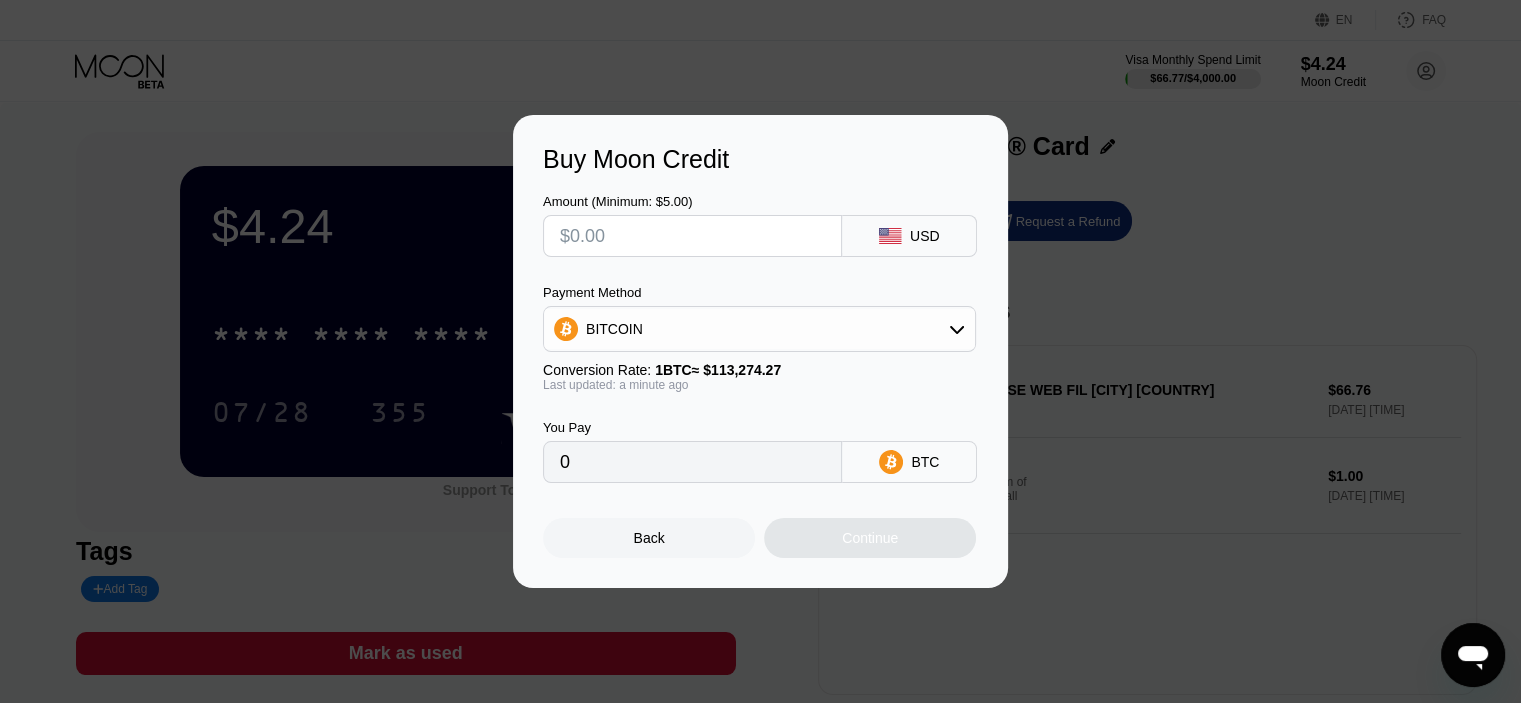 click at bounding box center (692, 236) 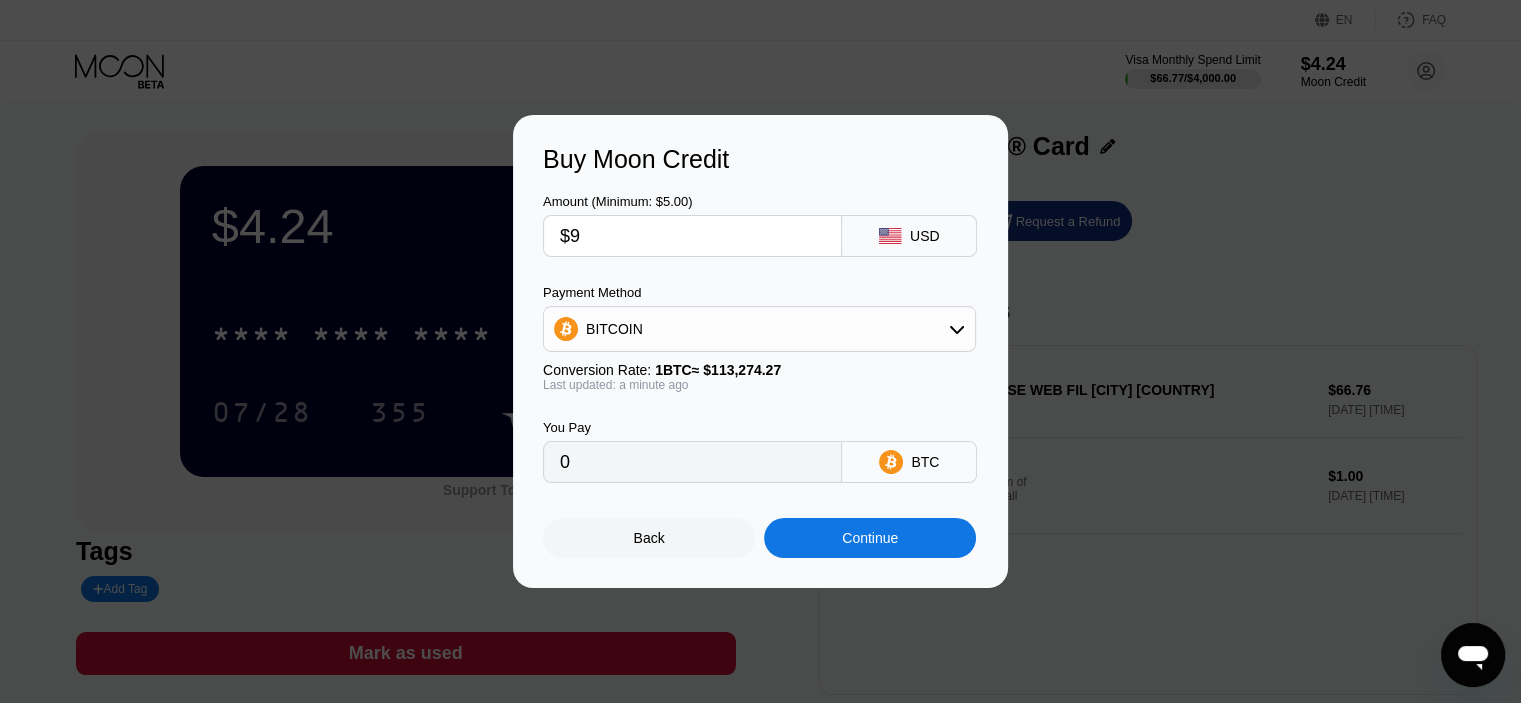 type on "$9" 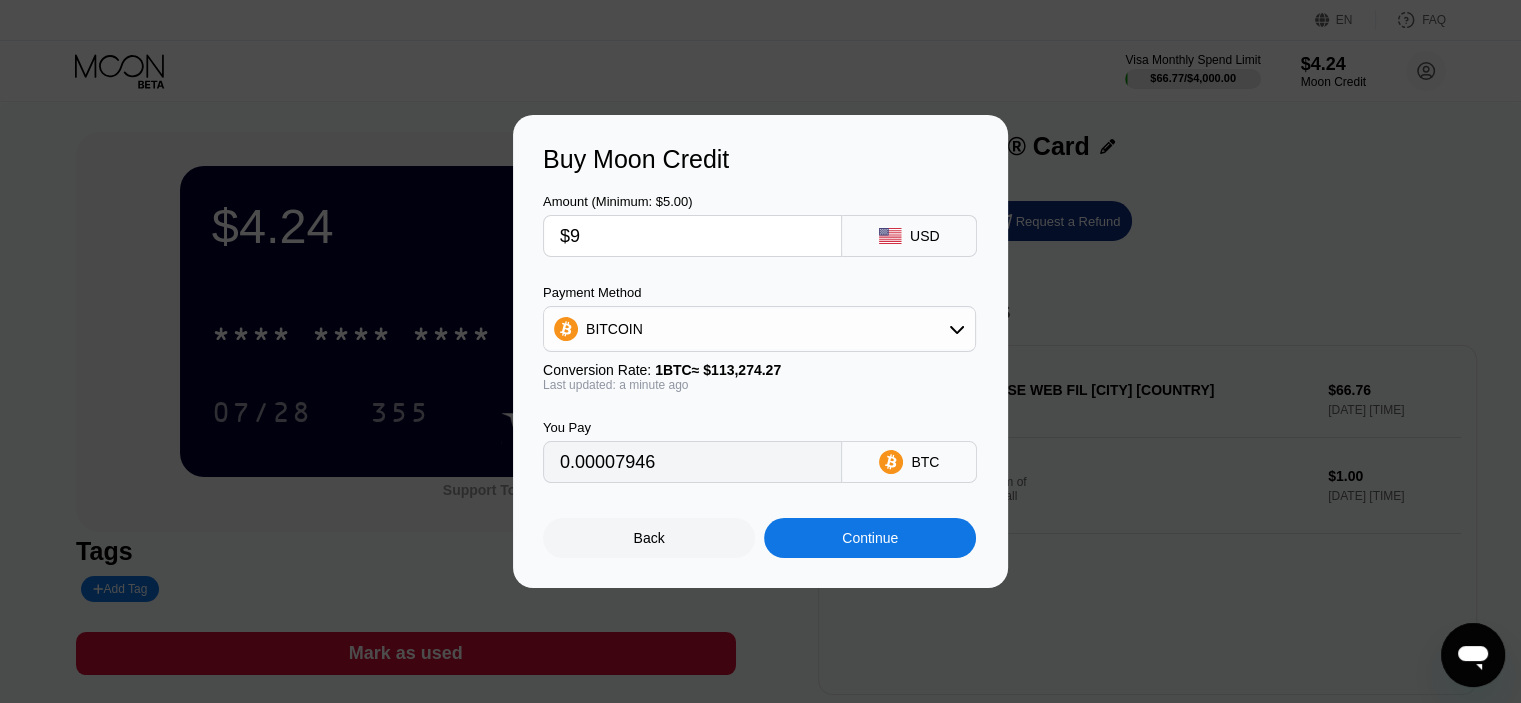 type on "$9" 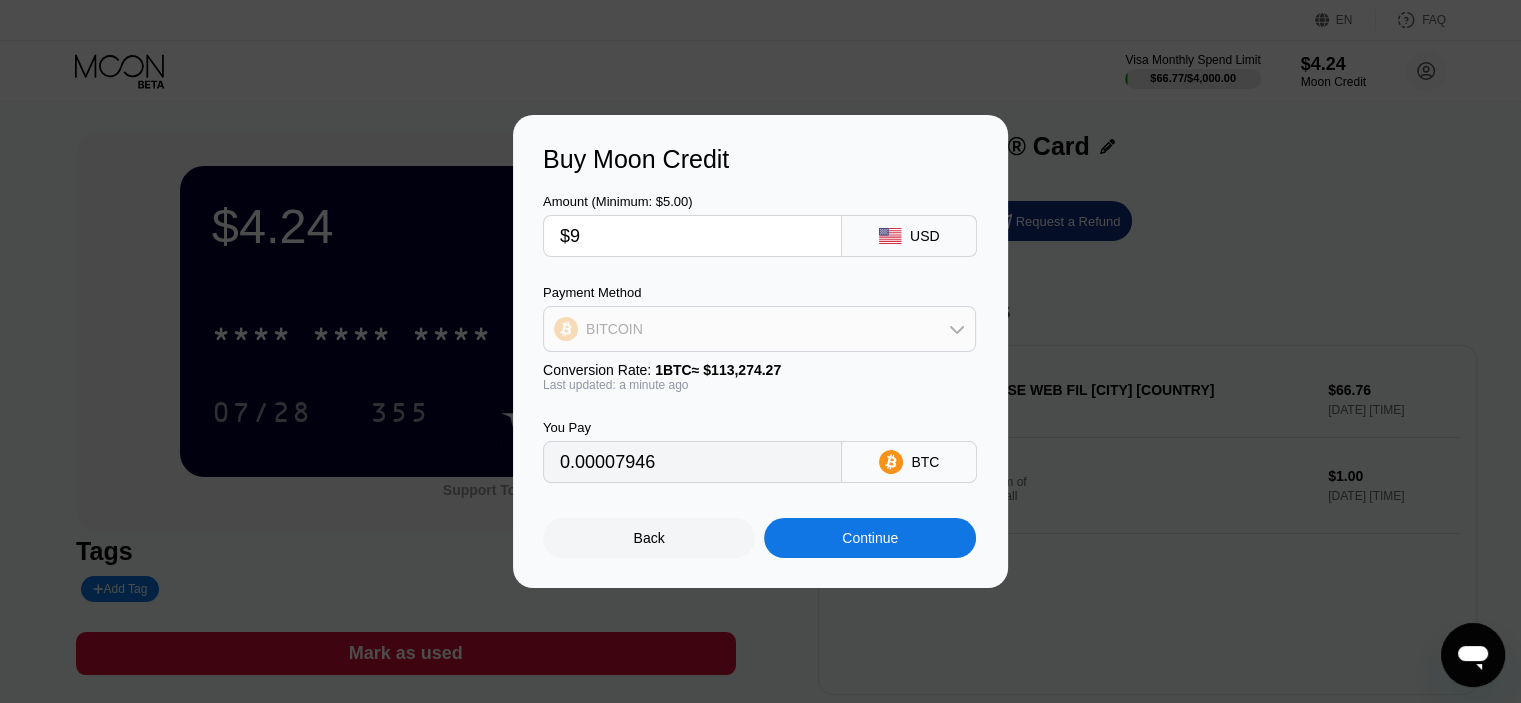 click on "BITCOIN" at bounding box center (759, 329) 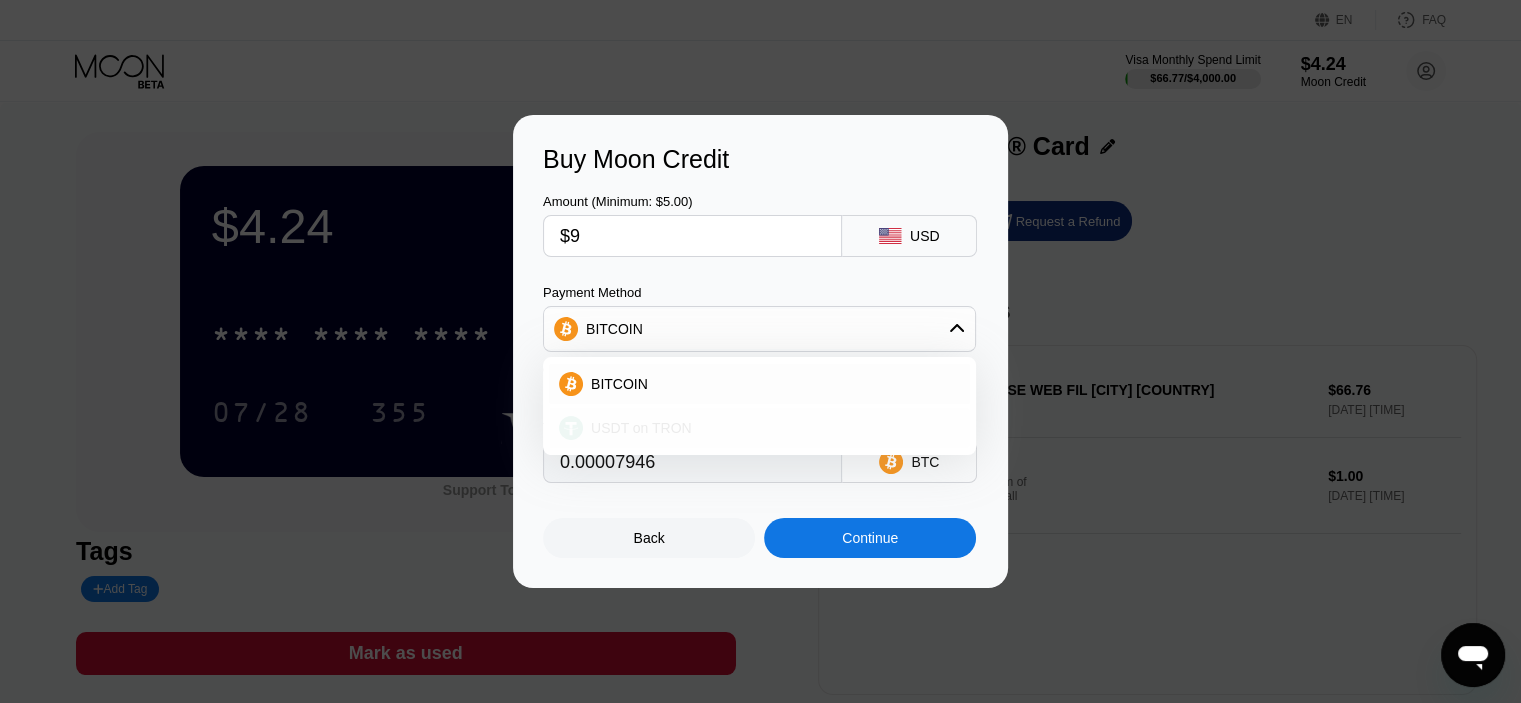 click on "USDT on TRON" at bounding box center (641, 428) 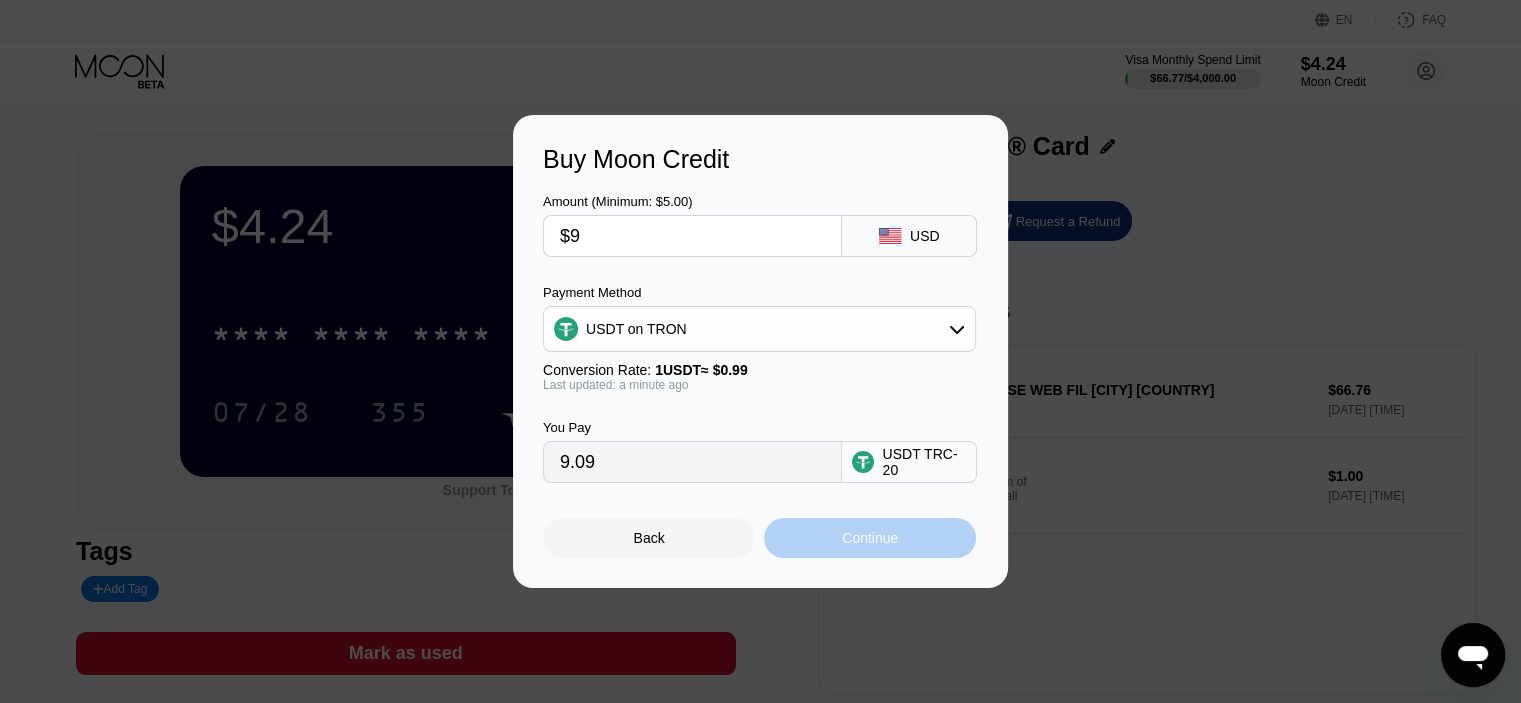 click on "Continue" at bounding box center (870, 538) 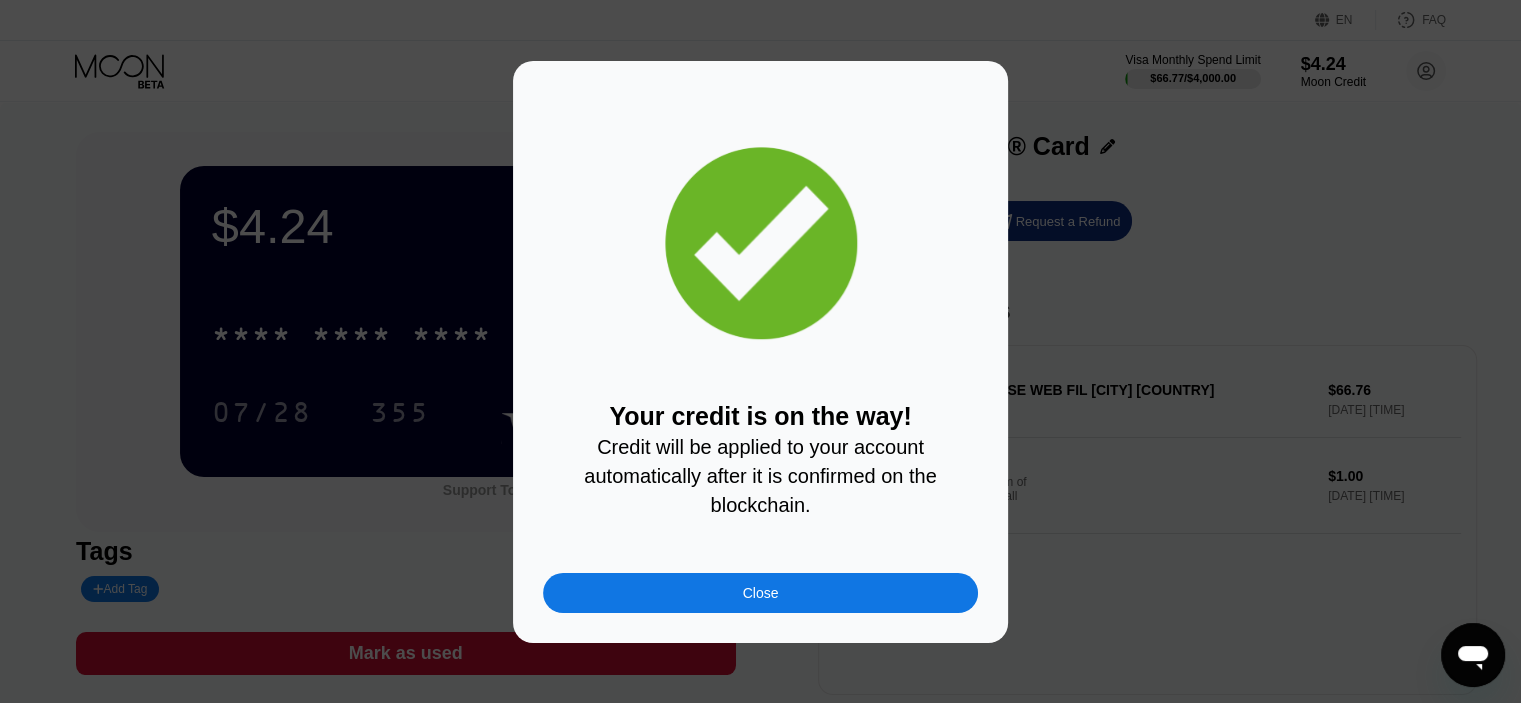 click on "Close" at bounding box center [760, 593] 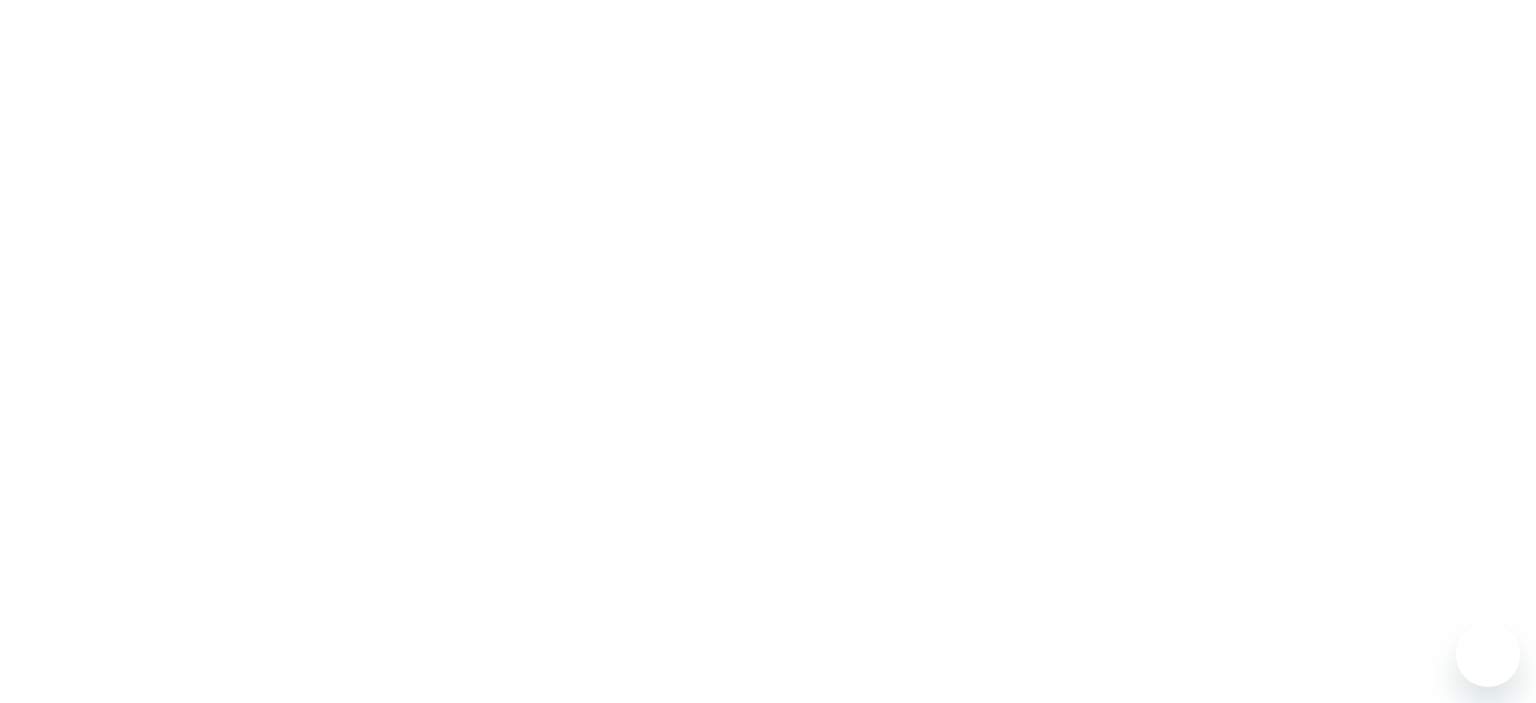 scroll, scrollTop: 0, scrollLeft: 0, axis: both 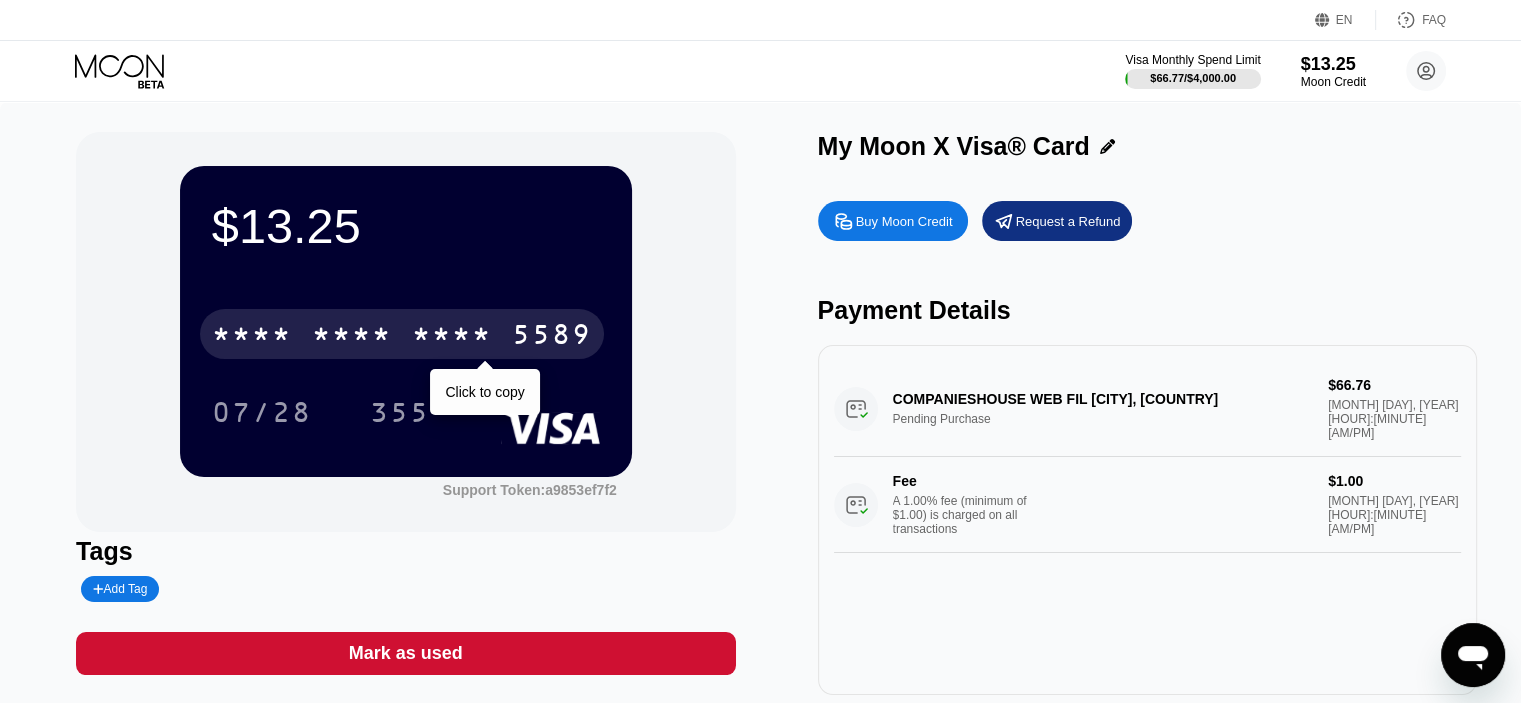 click on "* * * *" at bounding box center [352, 337] 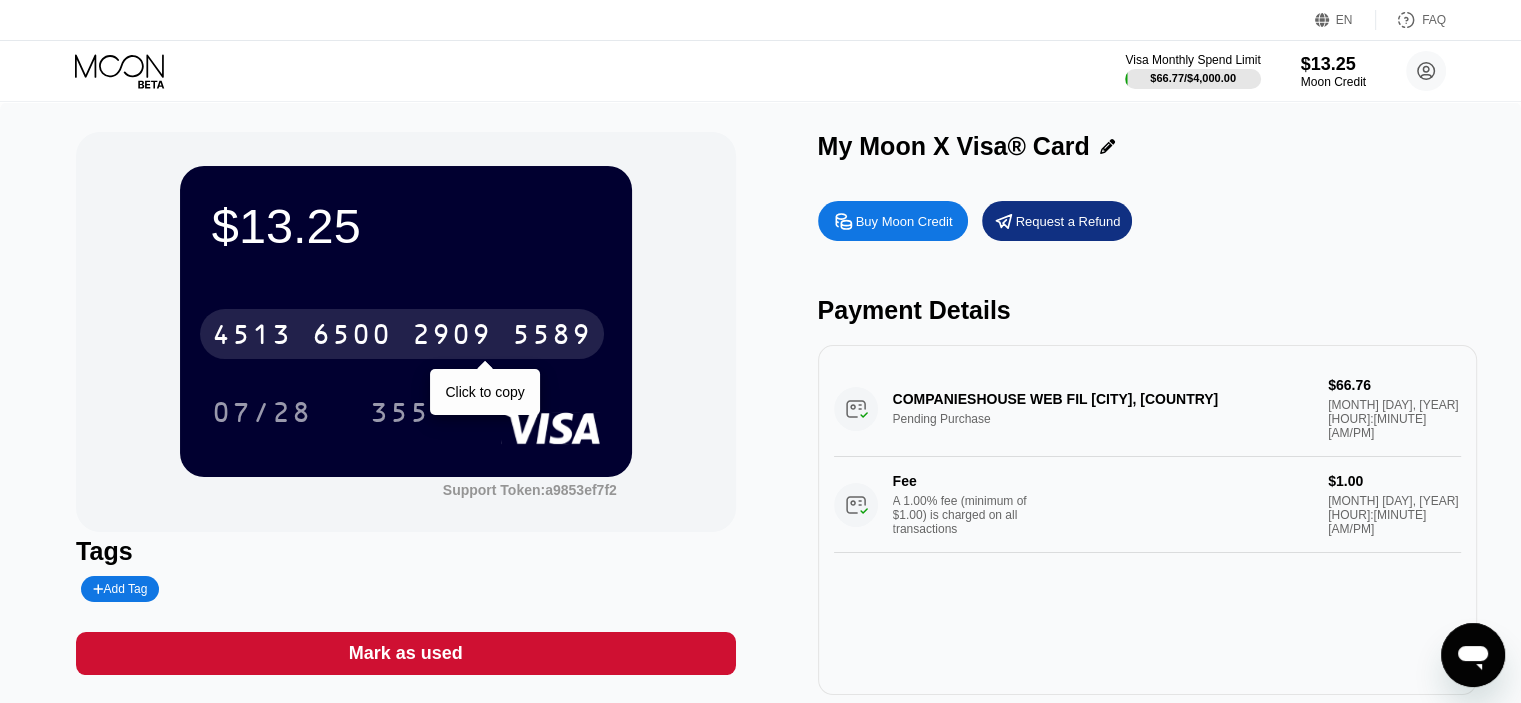 click on "6500" at bounding box center (352, 337) 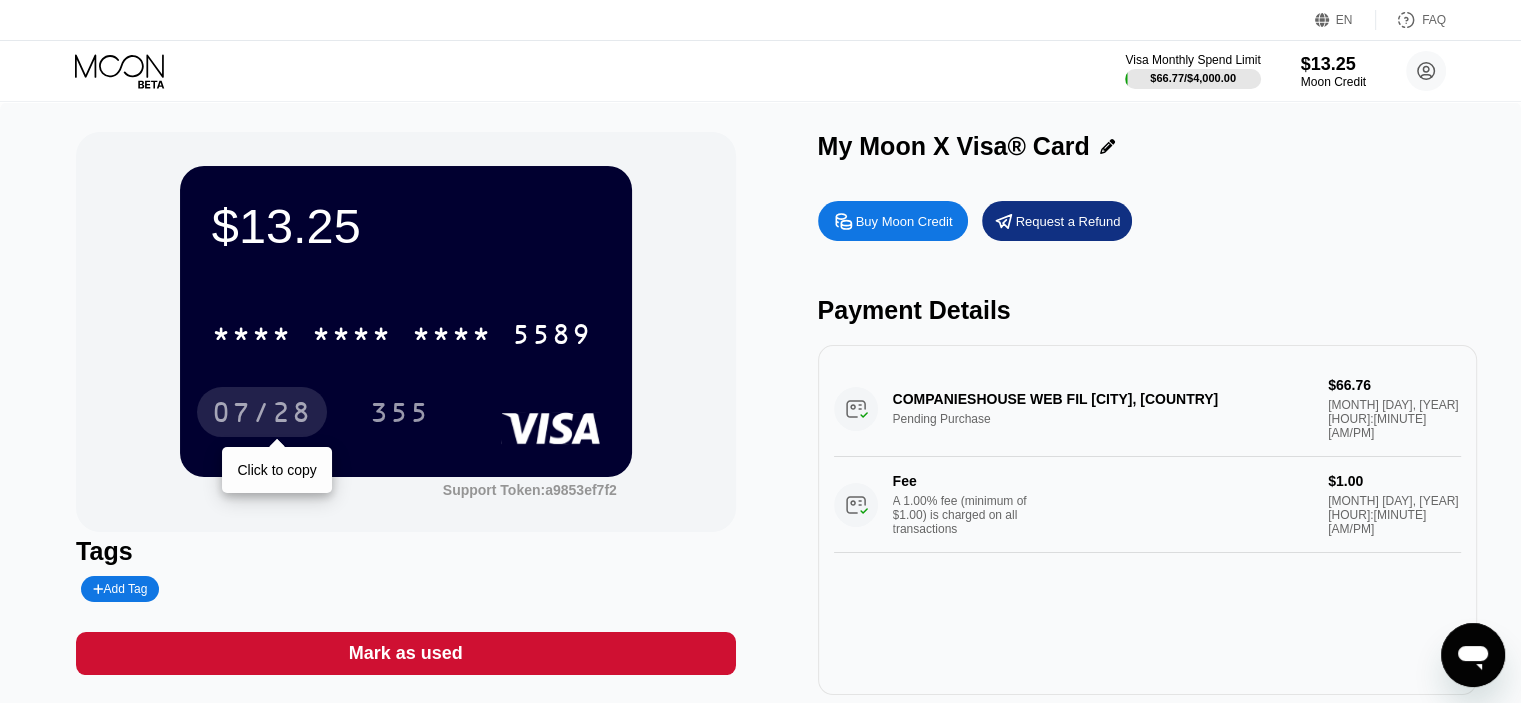 click on "07/28" at bounding box center (262, 415) 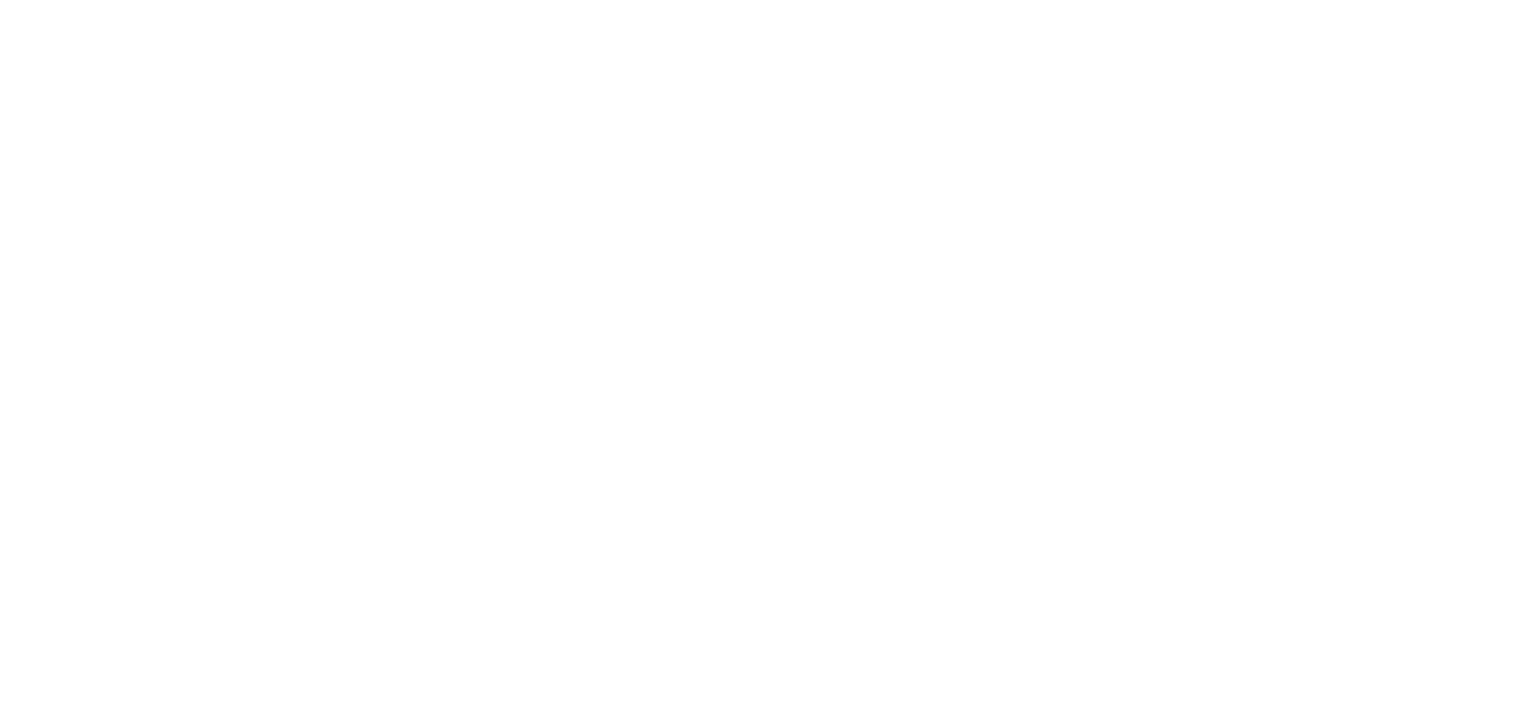 scroll, scrollTop: 0, scrollLeft: 0, axis: both 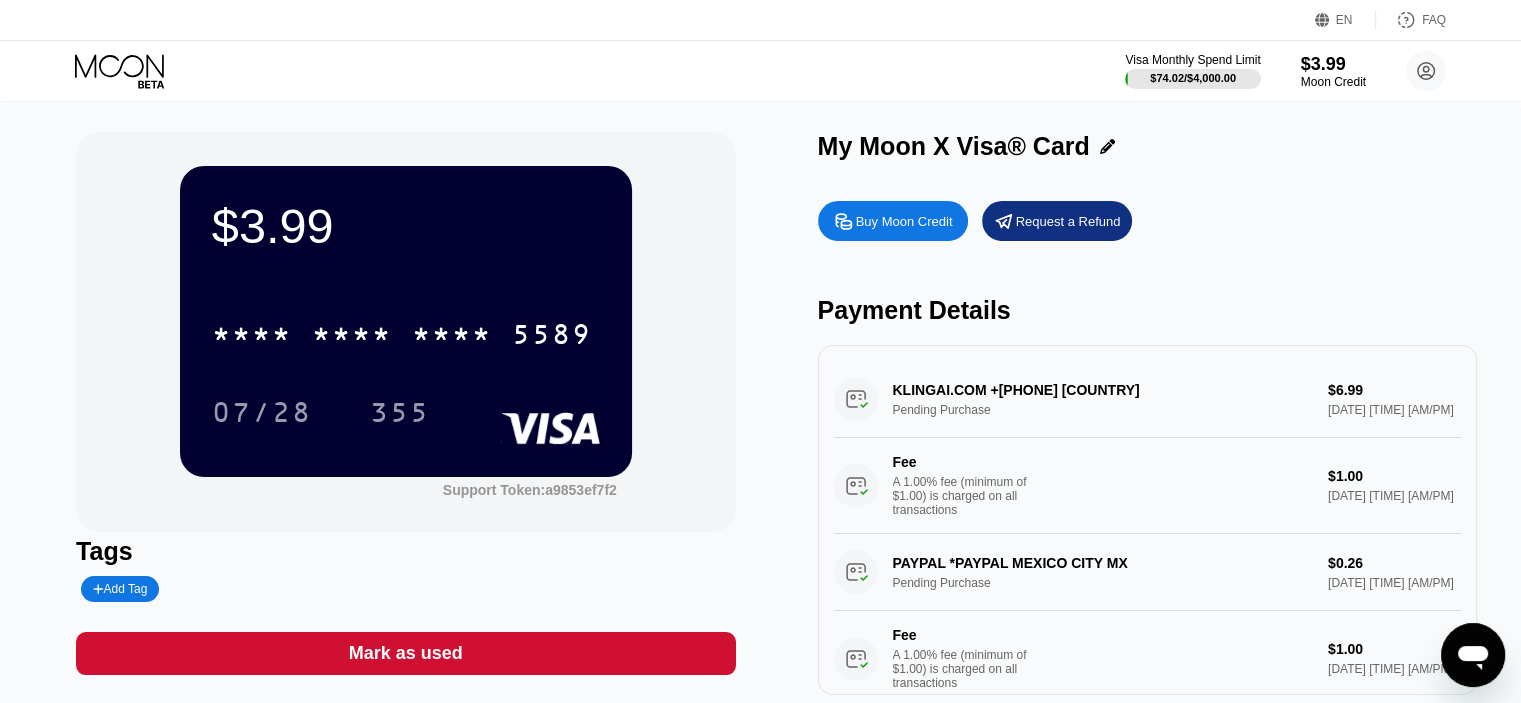 click on "Buy Moon Credit" at bounding box center [904, 221] 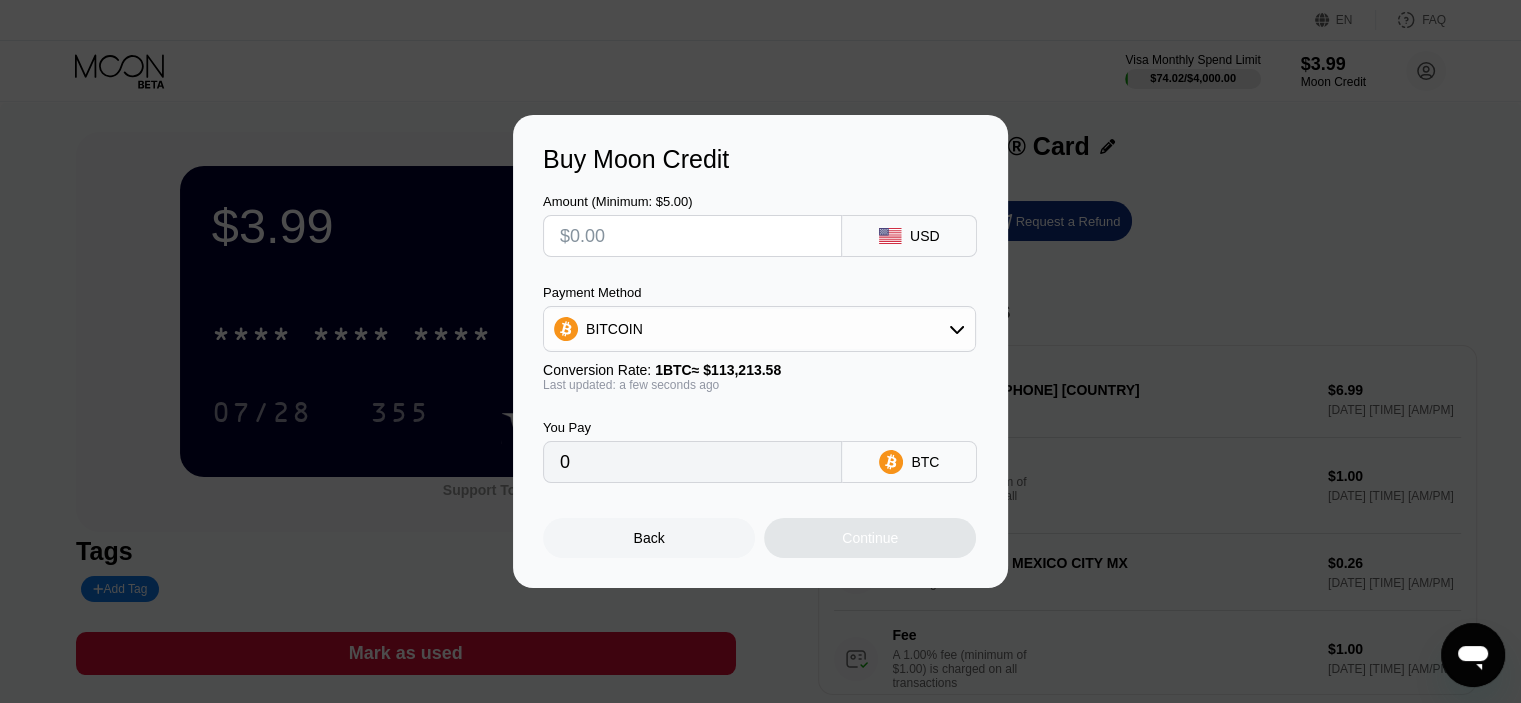 click at bounding box center (692, 236) 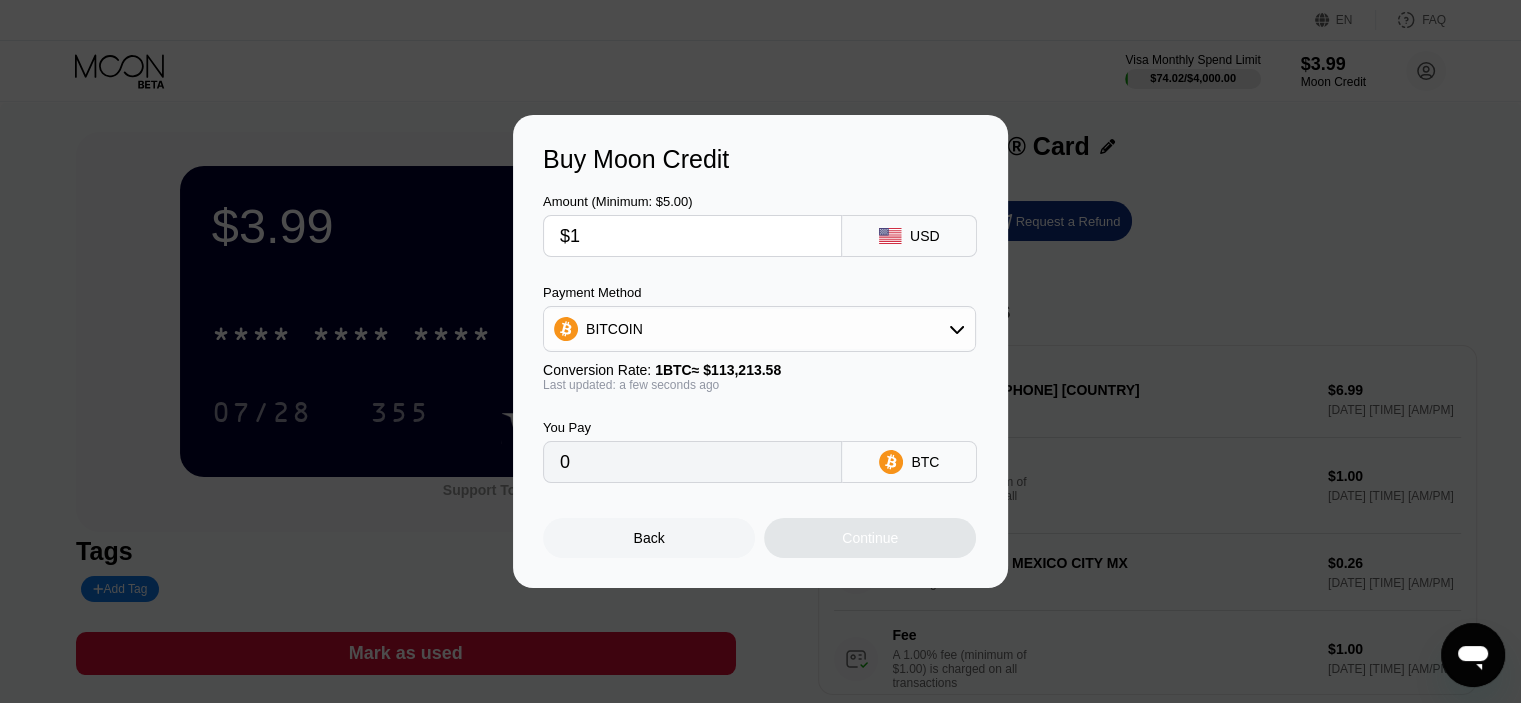 type on "0.00000884" 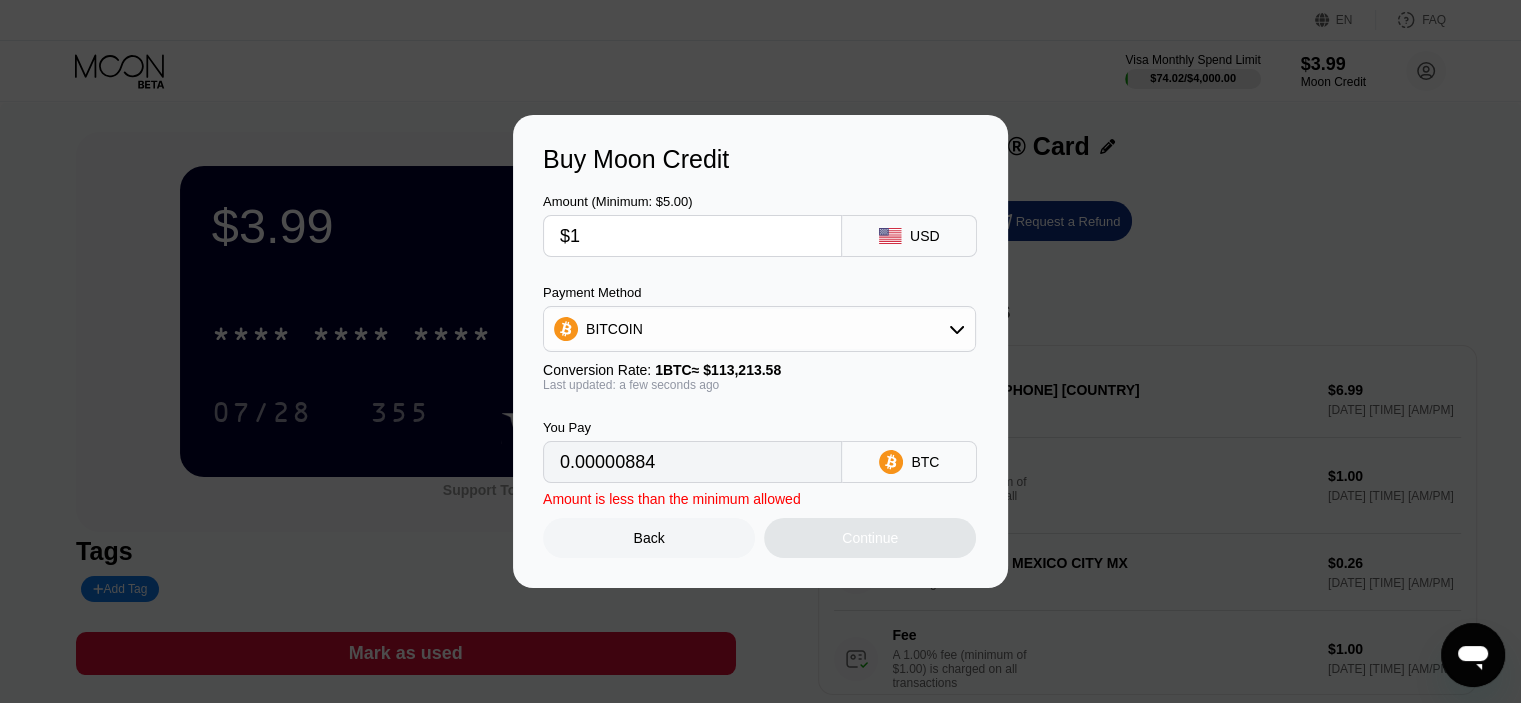 type on "$12" 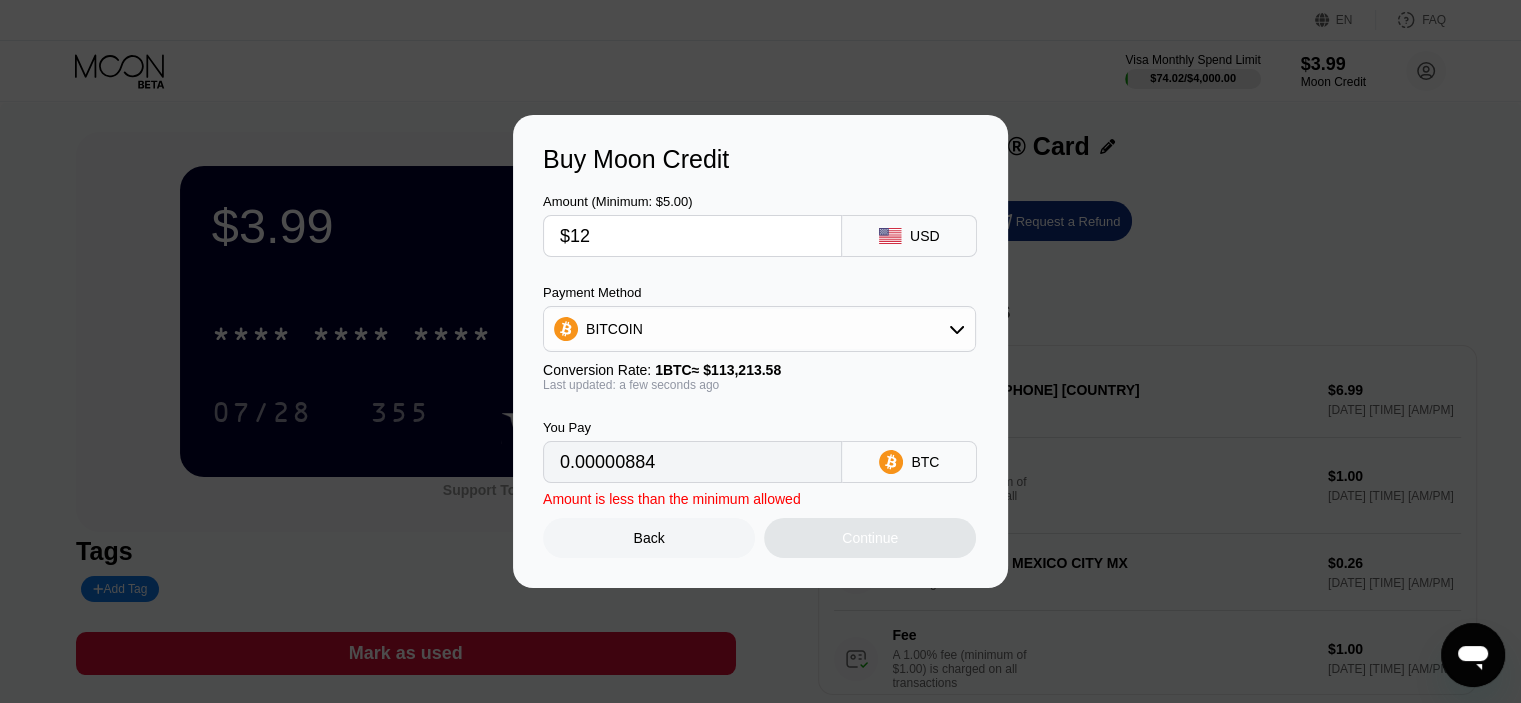 type on "0.00010600" 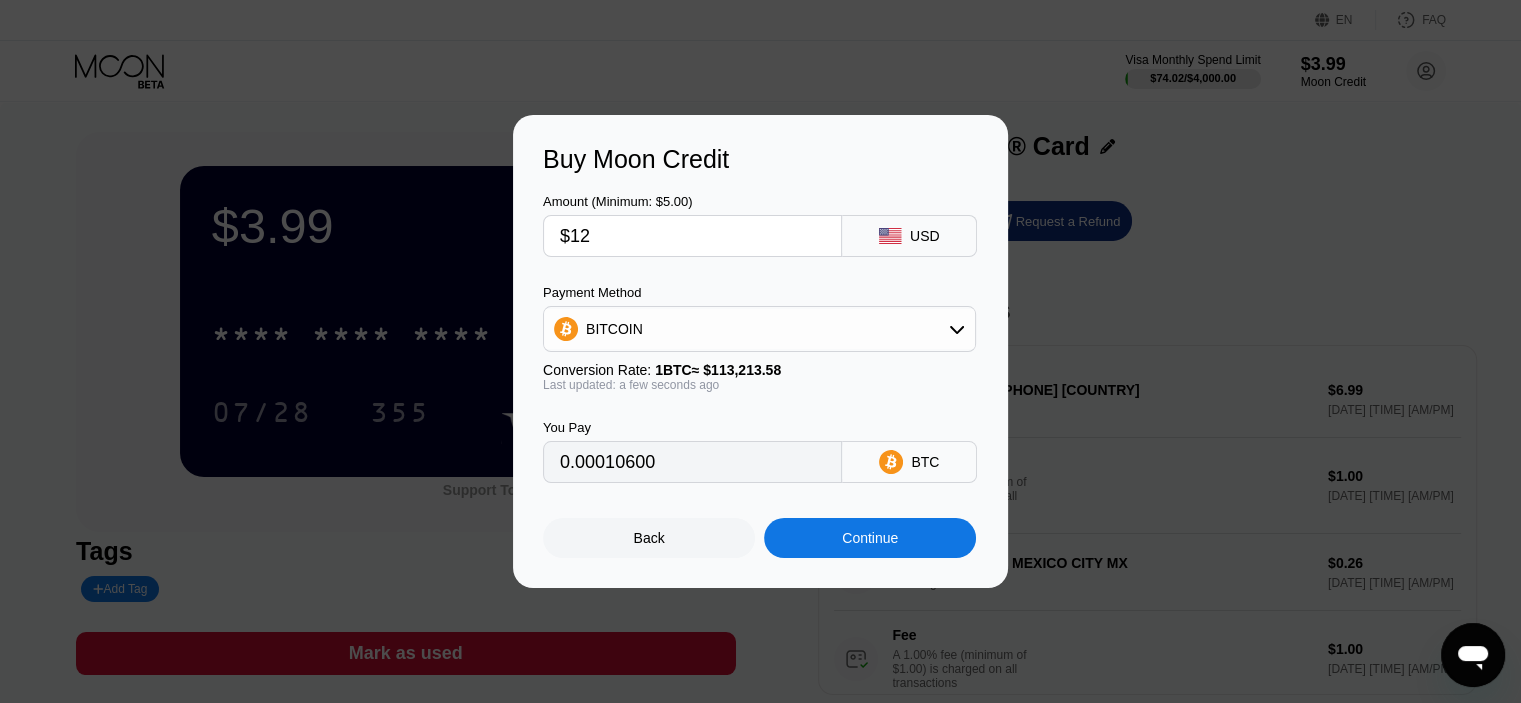 type on "$12" 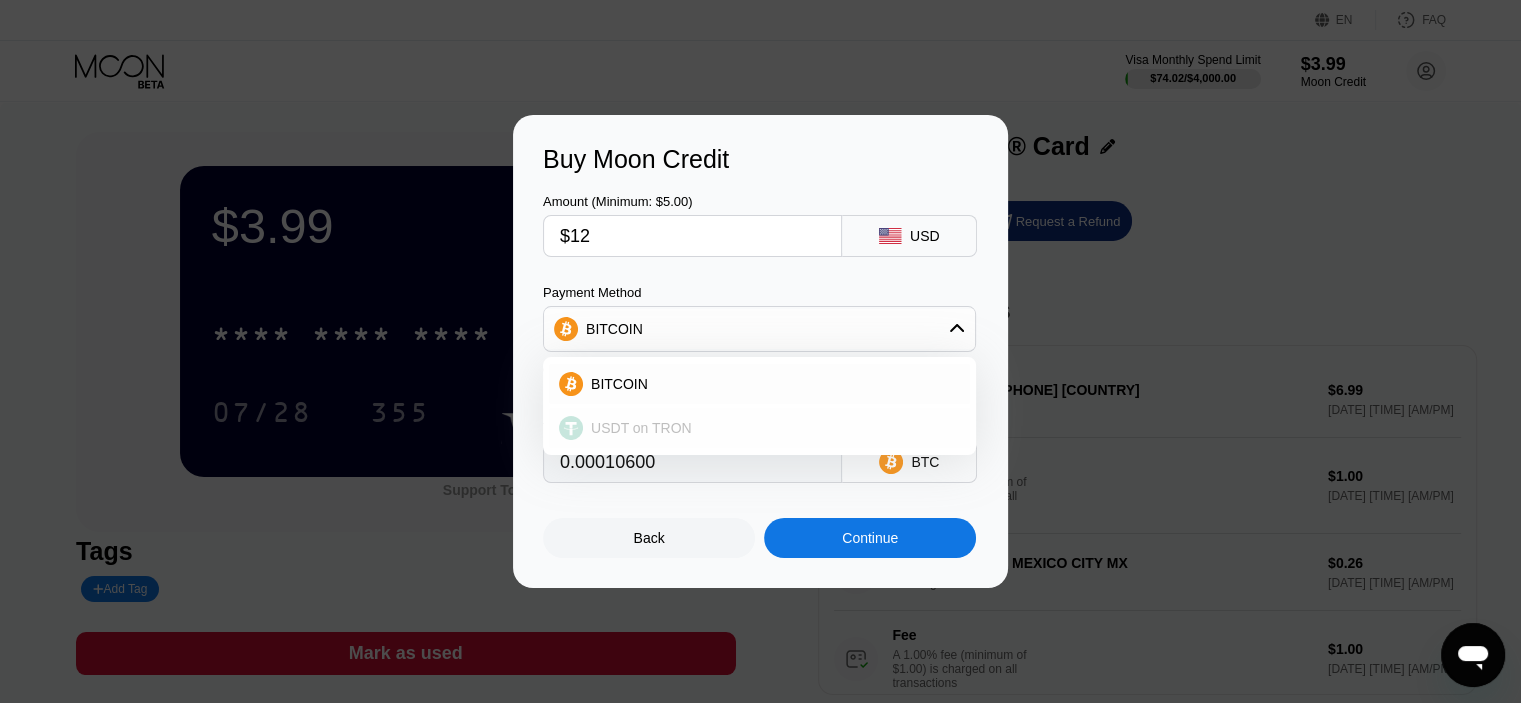 click on "USDT on TRON" at bounding box center [759, 428] 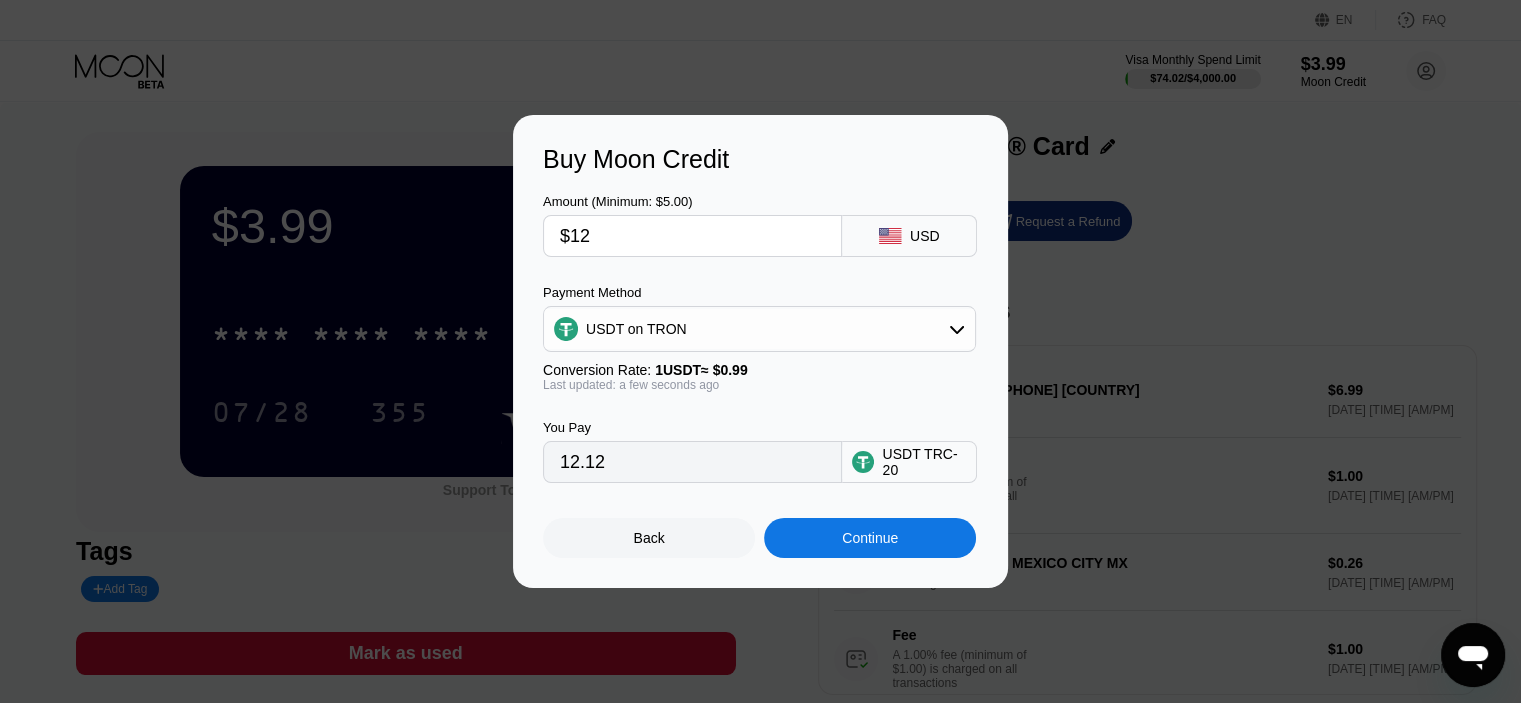 click on "Continue" at bounding box center [870, 538] 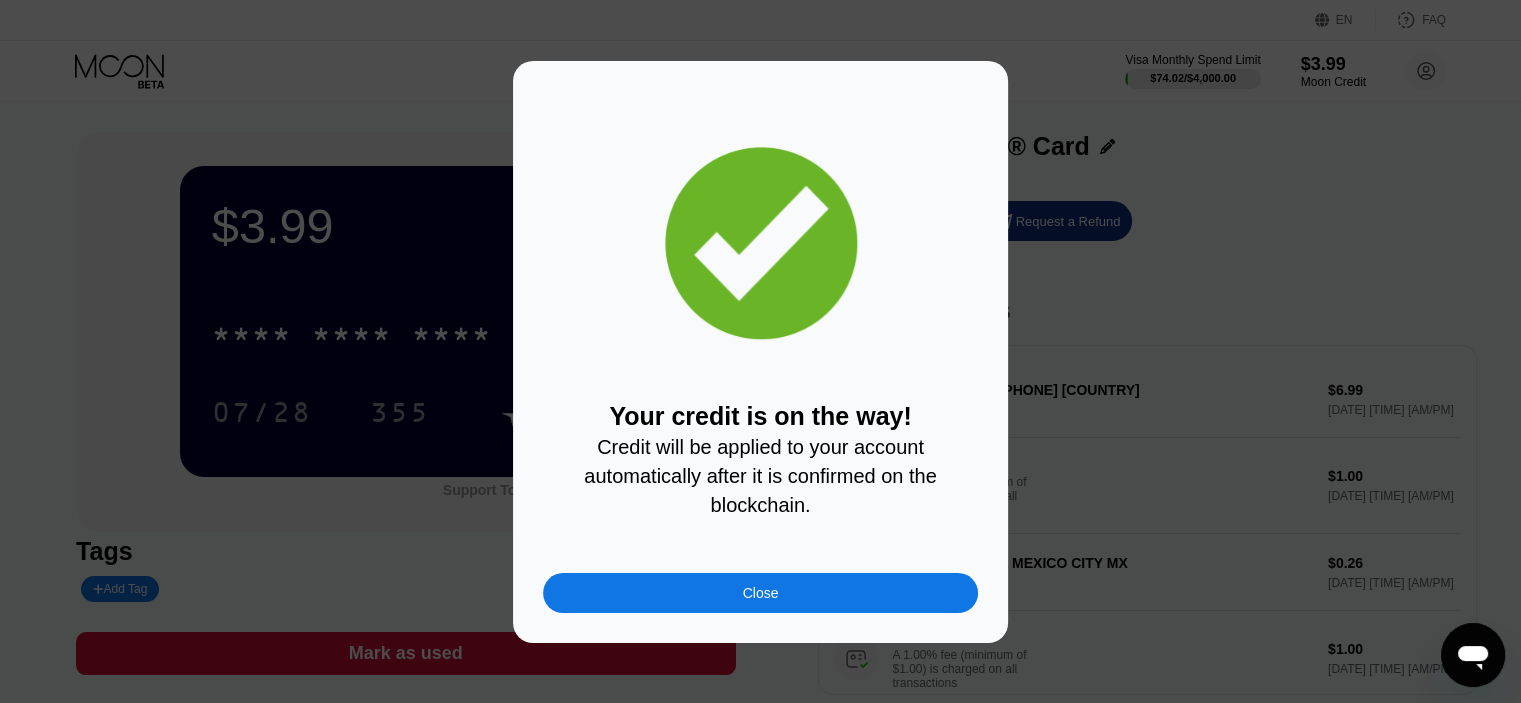 click on "Close" at bounding box center [760, 593] 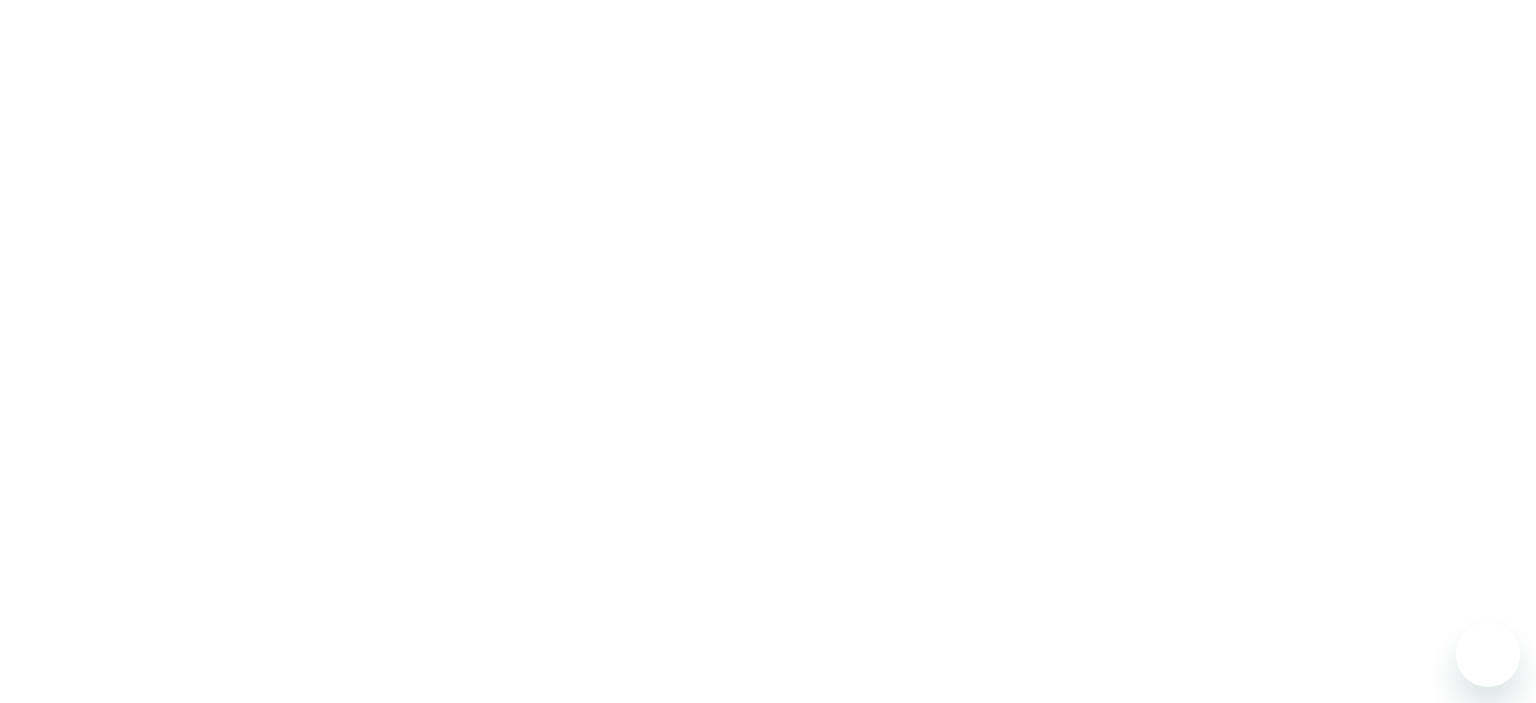 scroll, scrollTop: 0, scrollLeft: 0, axis: both 